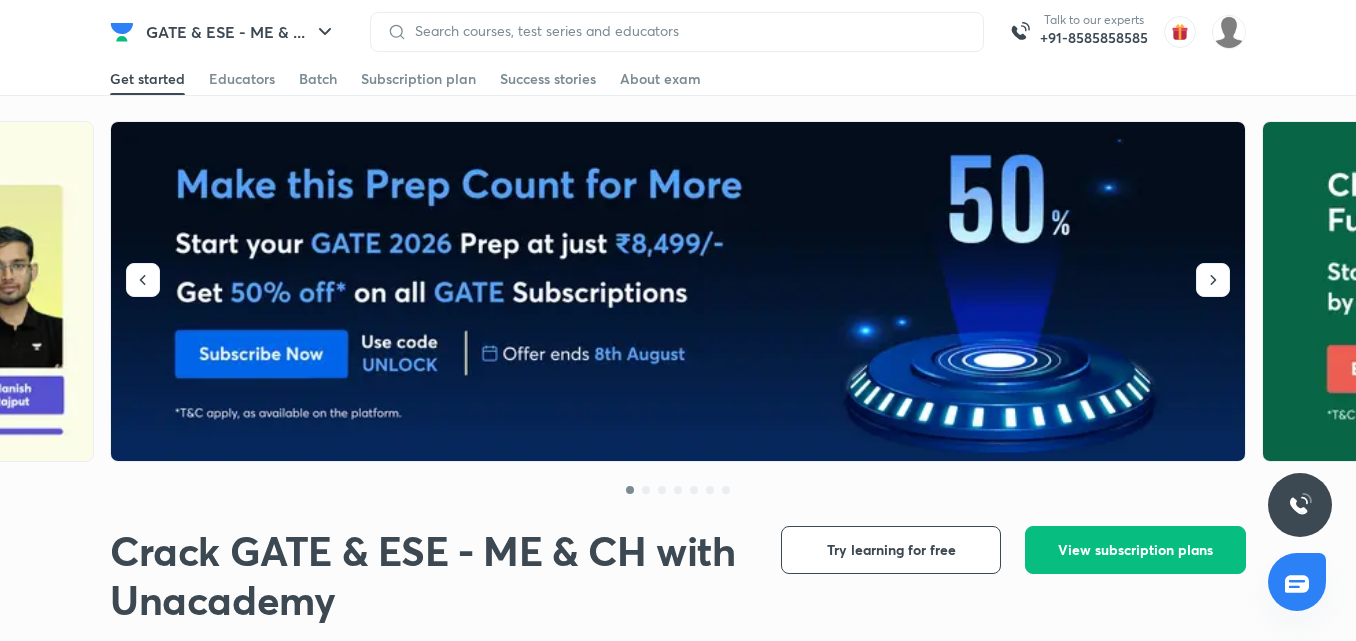 scroll, scrollTop: 0, scrollLeft: 0, axis: both 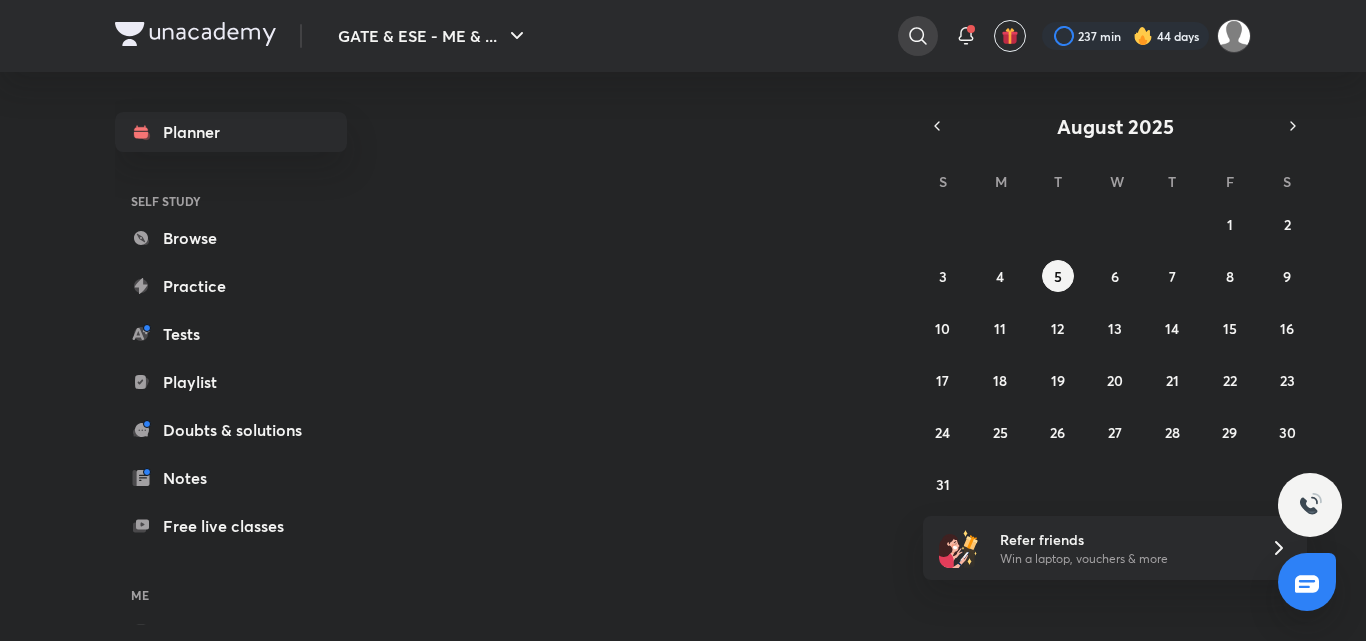 click 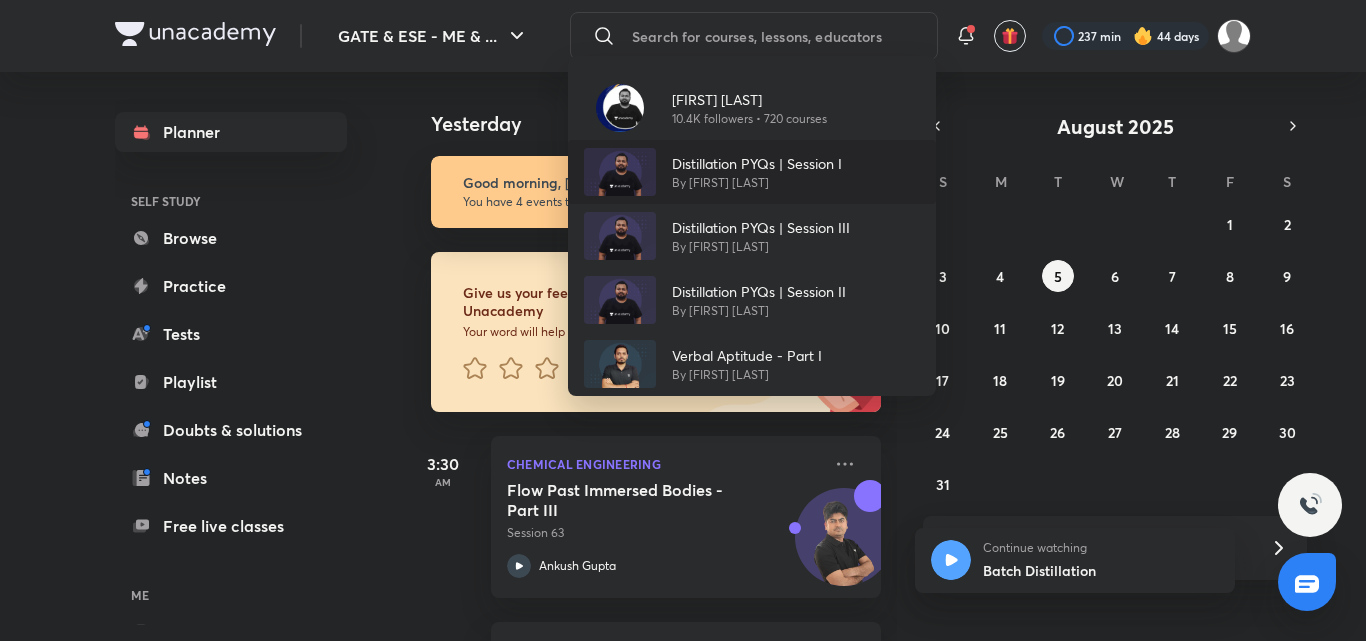 click on "Distillation PYQs | Session I By [FIRST] [LAST]" at bounding box center [752, 172] 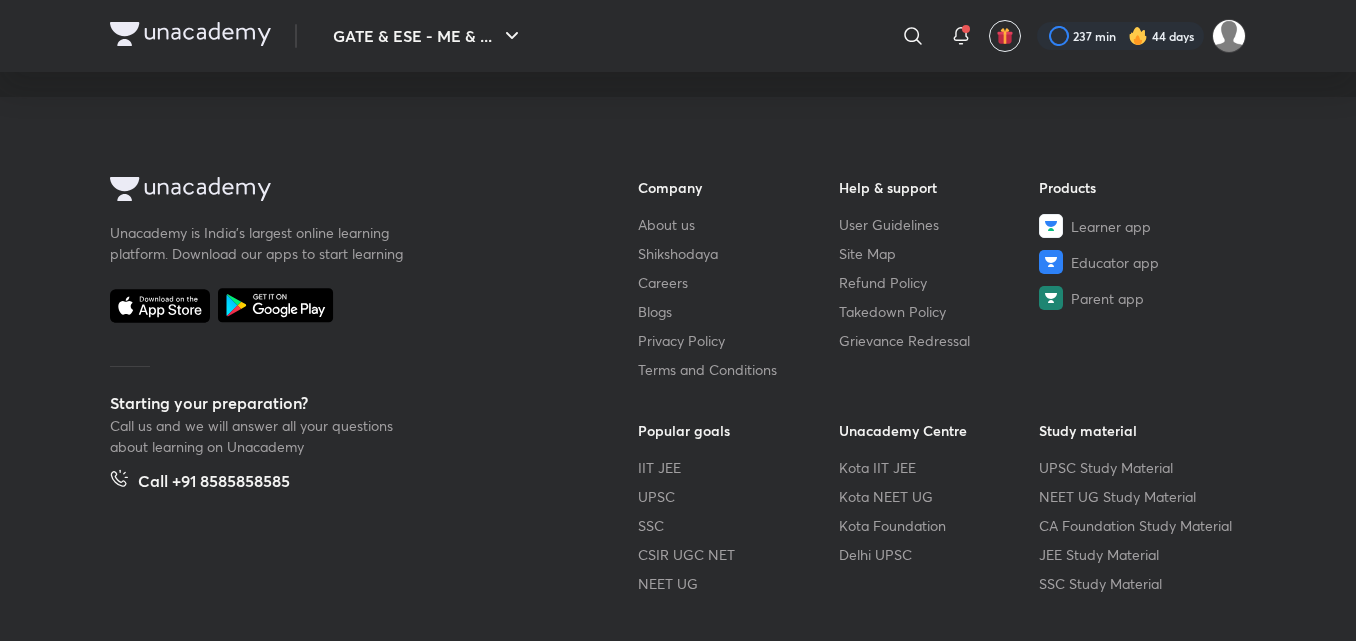scroll, scrollTop: 700, scrollLeft: 0, axis: vertical 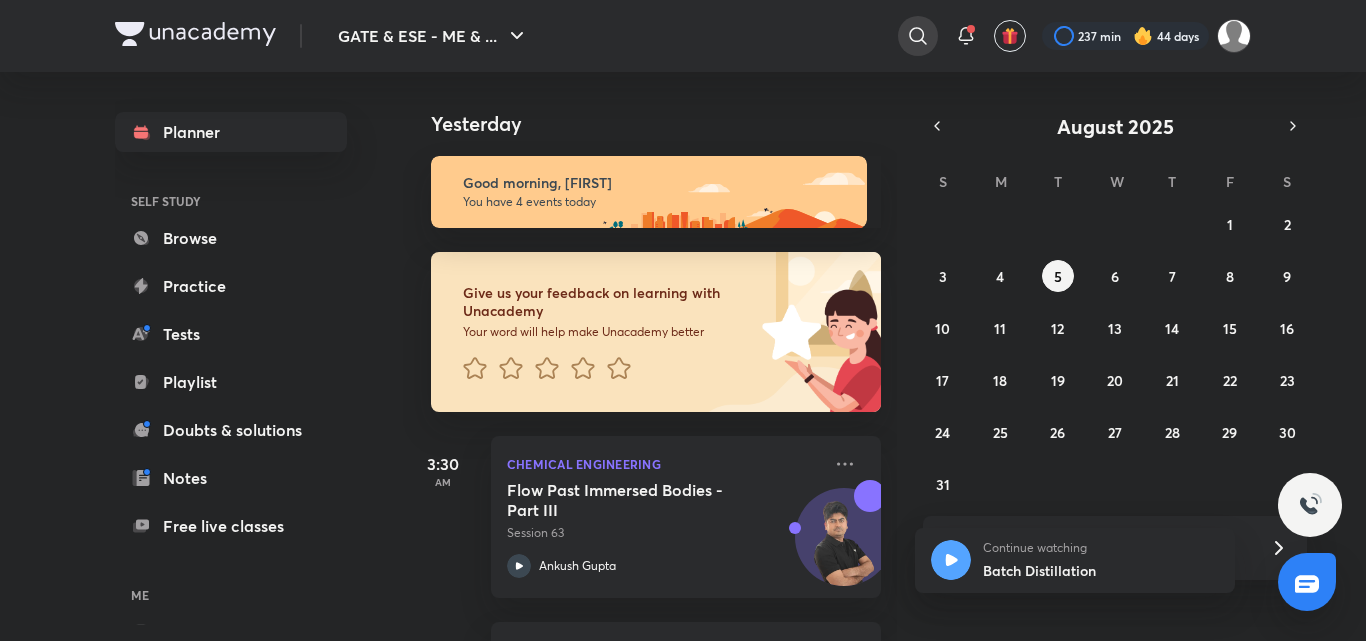 drag, startPoint x: 877, startPoint y: 57, endPoint x: 908, endPoint y: 37, distance: 36.891735 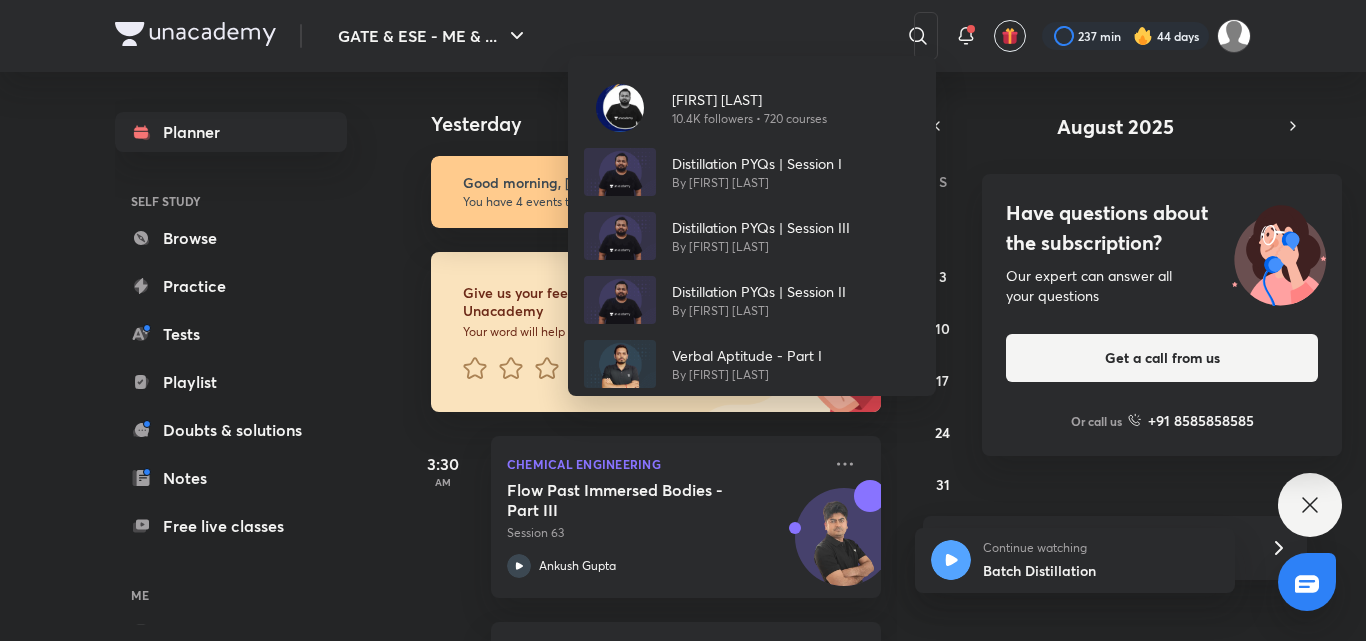 click 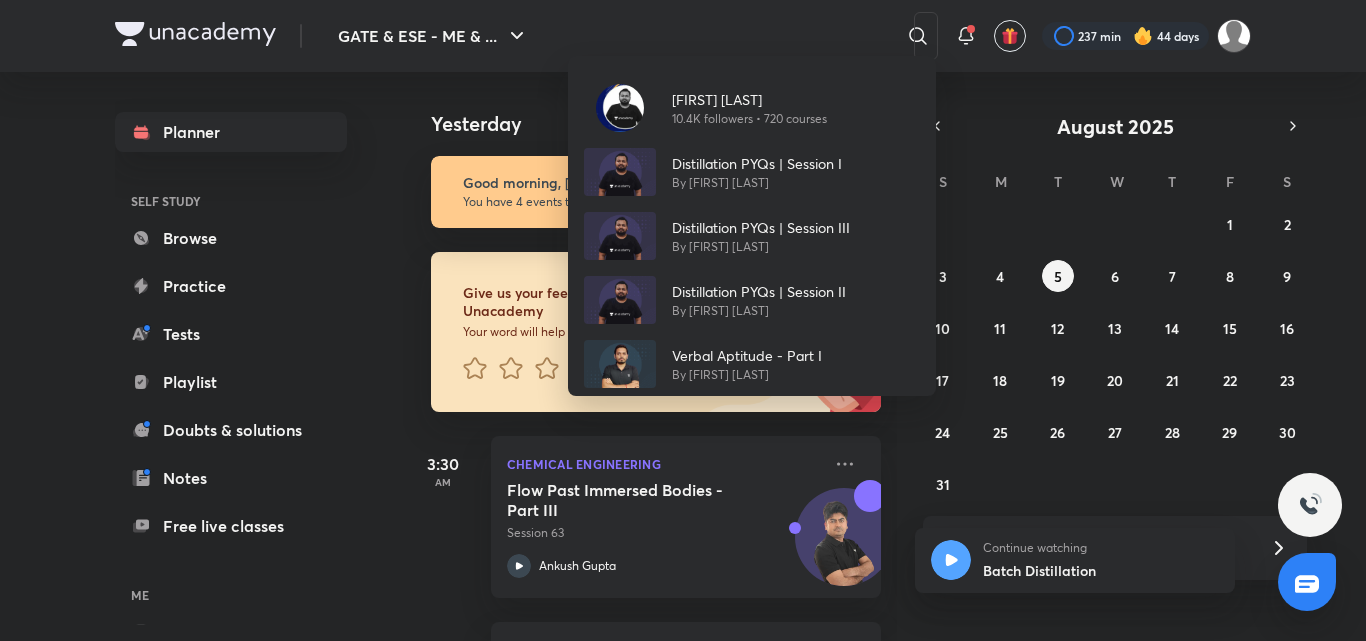 click on "[FIRST] [LAST] [NUMBER] followers • [NUMBER] courses Distillation PYQs | Session I By [FIRST] [LAST] Distillation PYQs | Session III By [FIRST] [LAST] Distillation PYQs | Session II By [FIRST] [LAST] Verbal Aptitude - Part I By [FIRST] [LAST]" at bounding box center (683, 320) 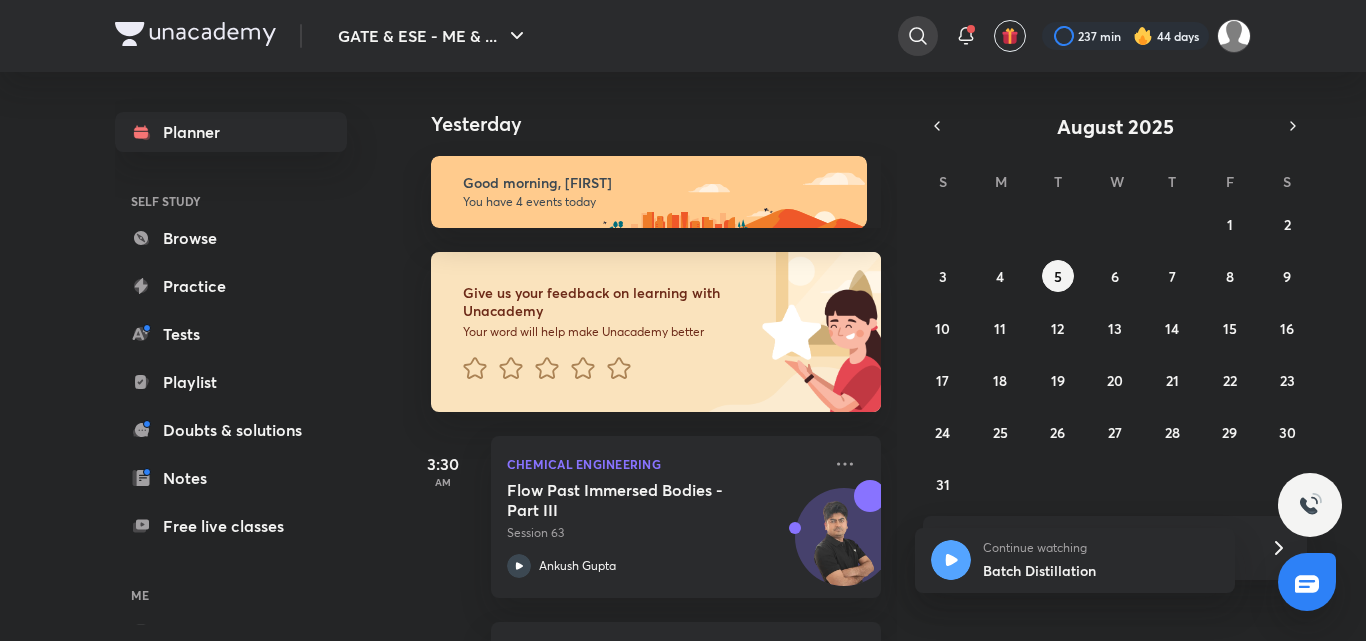 click 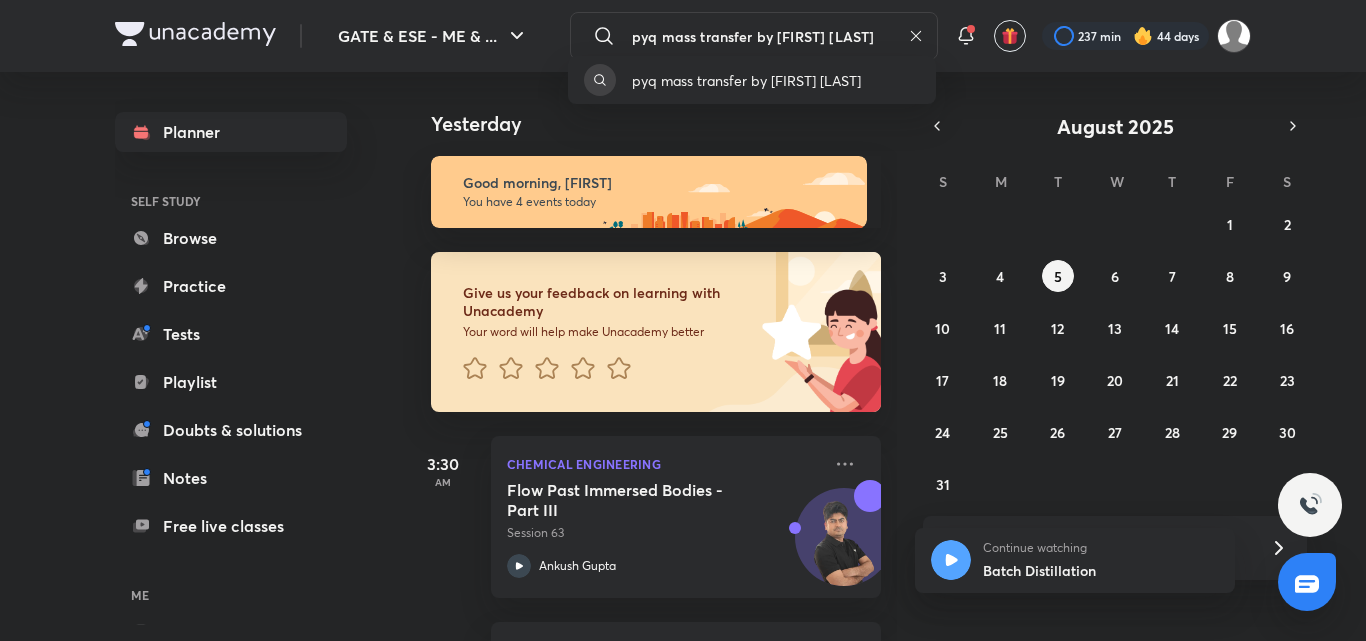 type on "pyq mass transfer by ankur bansal" 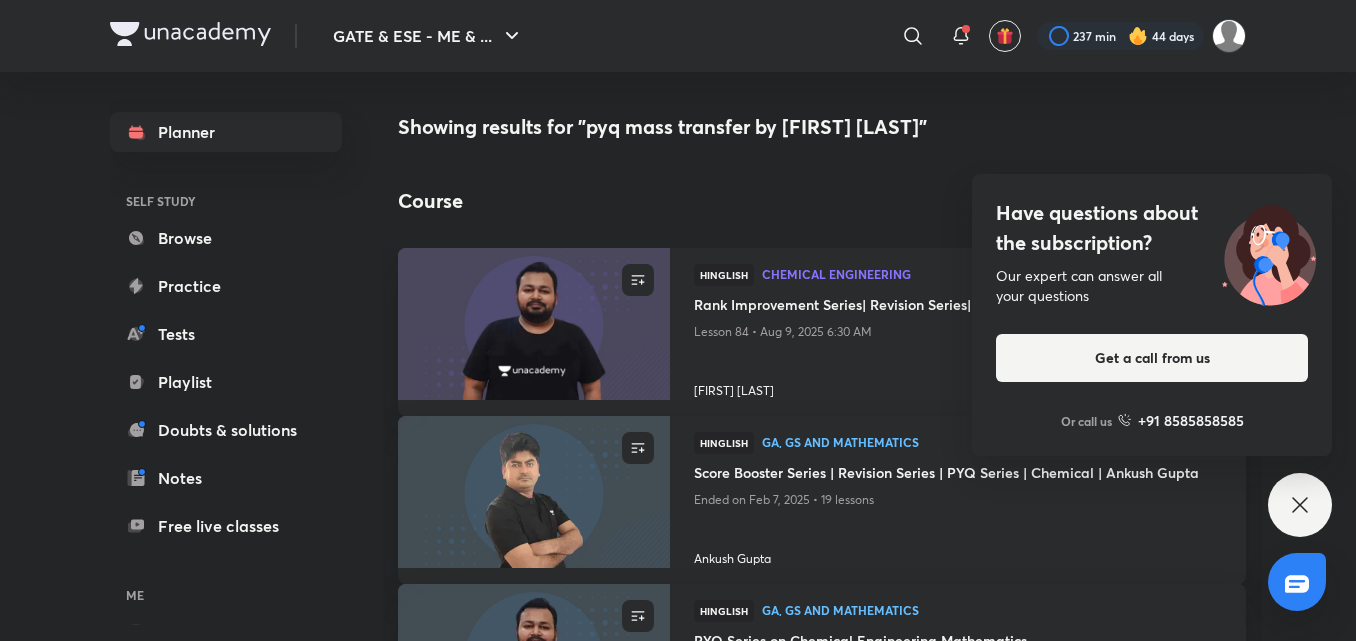 click on "Course SEE ALL" at bounding box center (822, 201) 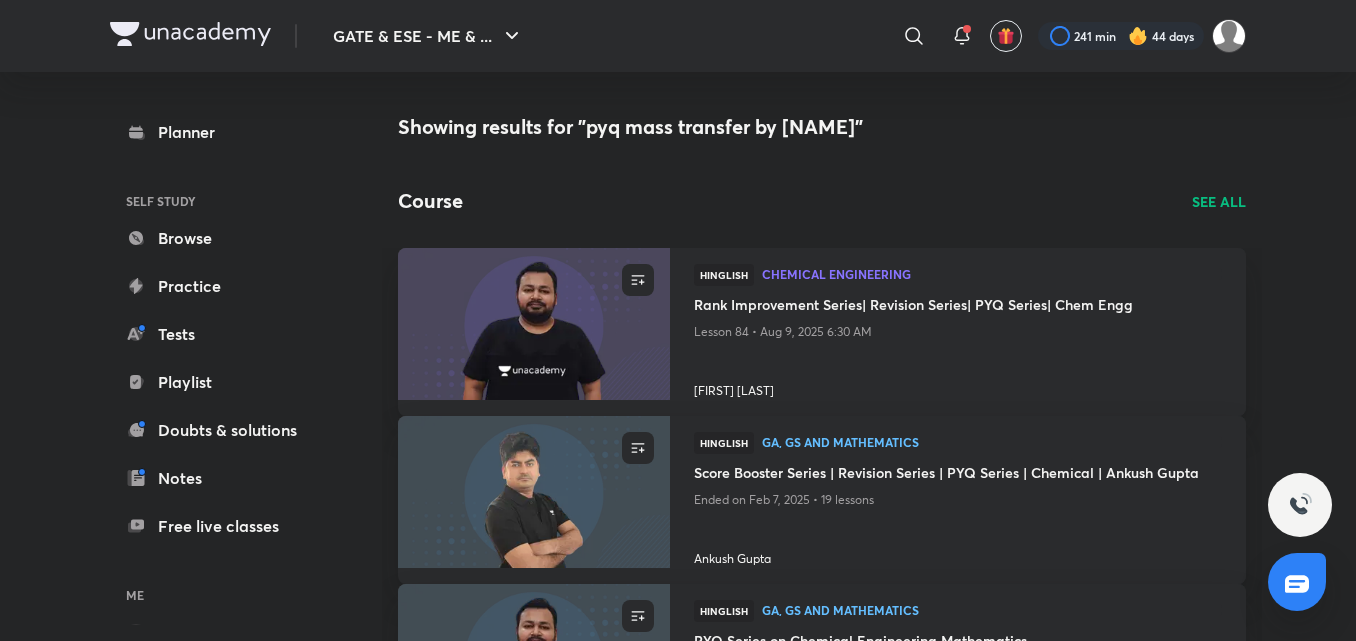 scroll, scrollTop: 0, scrollLeft: 0, axis: both 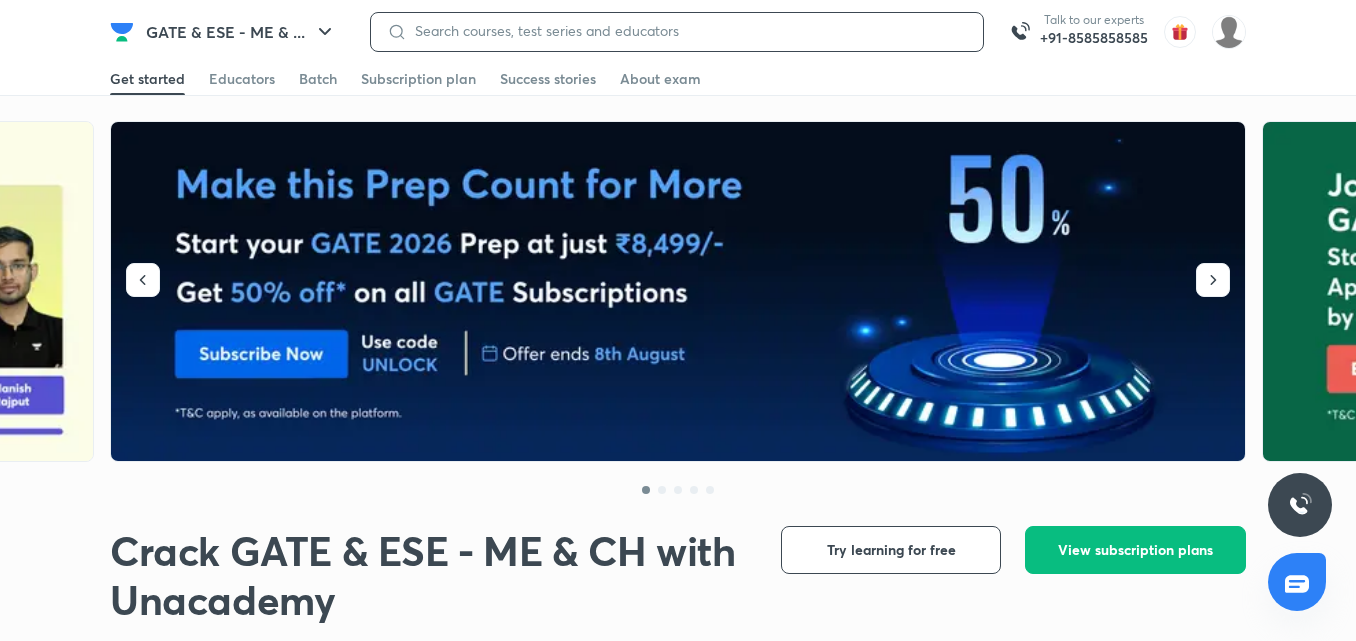 click at bounding box center [687, 31] 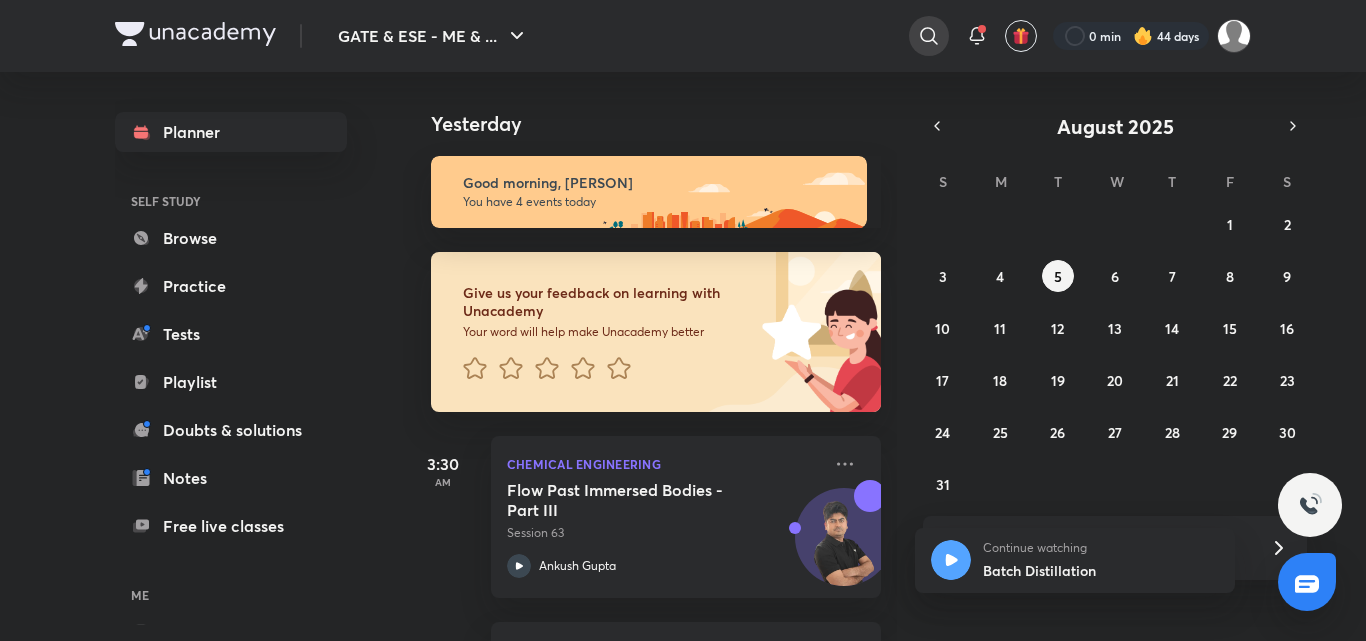 click 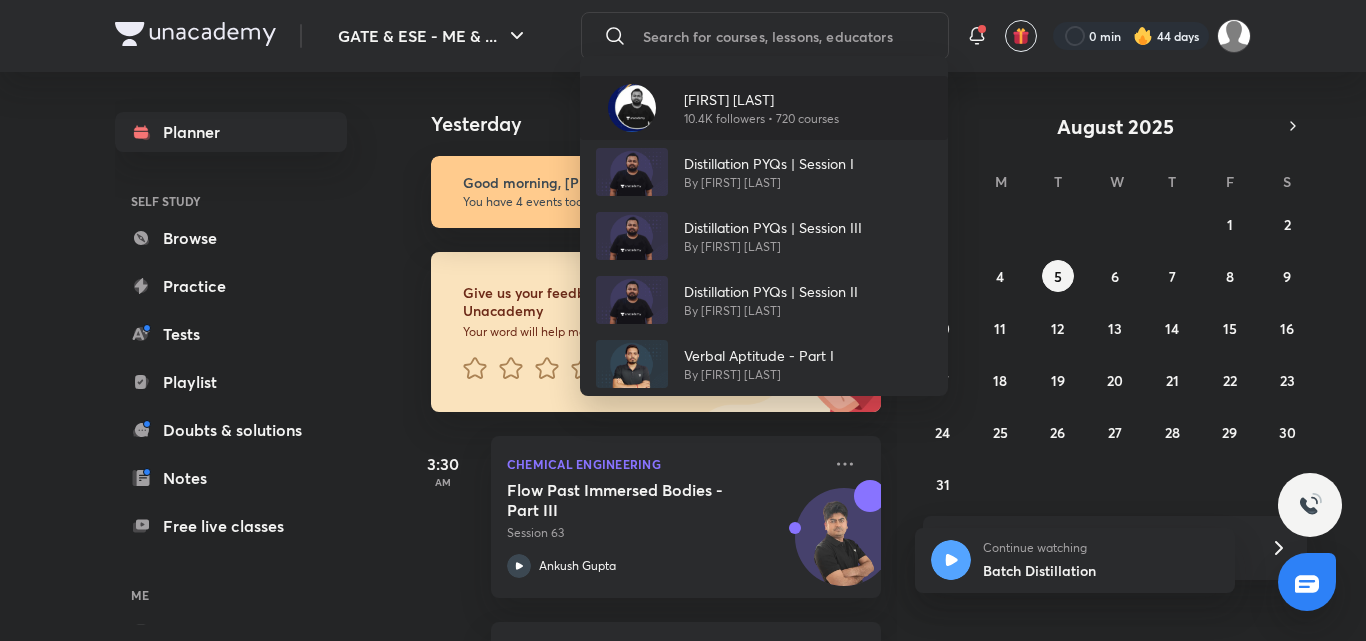 click on "[FIRST] [LAST]" at bounding box center [761, 99] 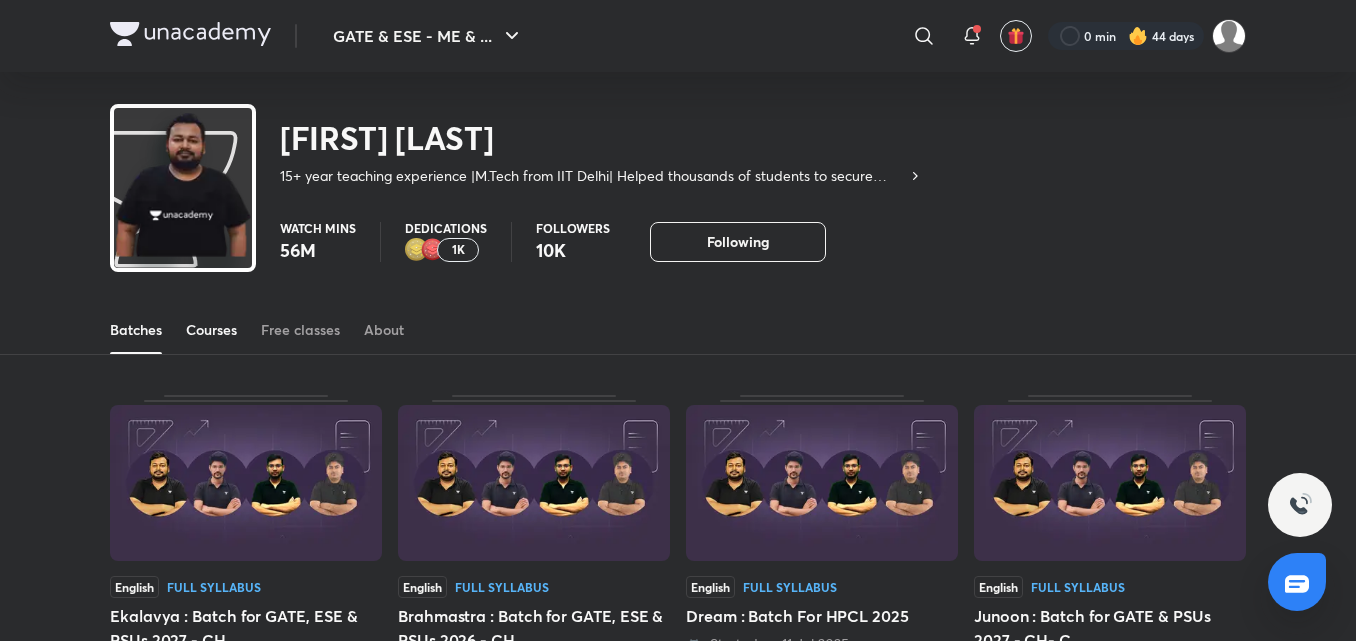 click on "Courses" at bounding box center (211, 330) 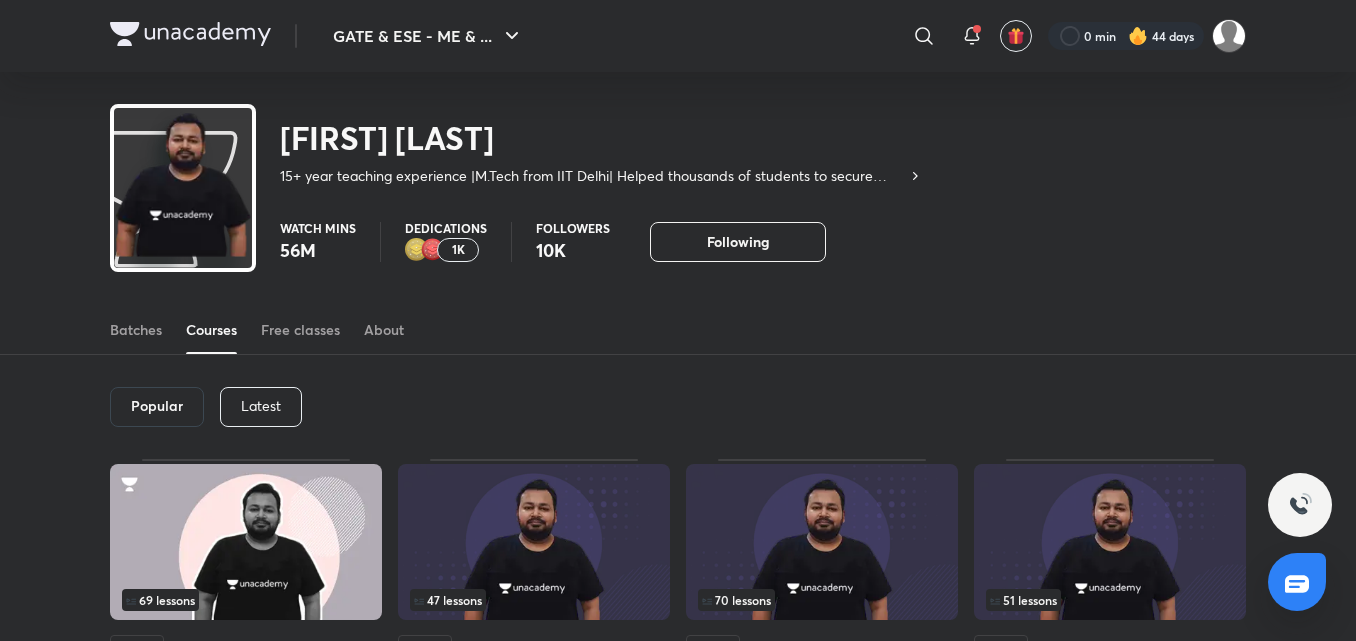 click on "Latest" at bounding box center (261, 406) 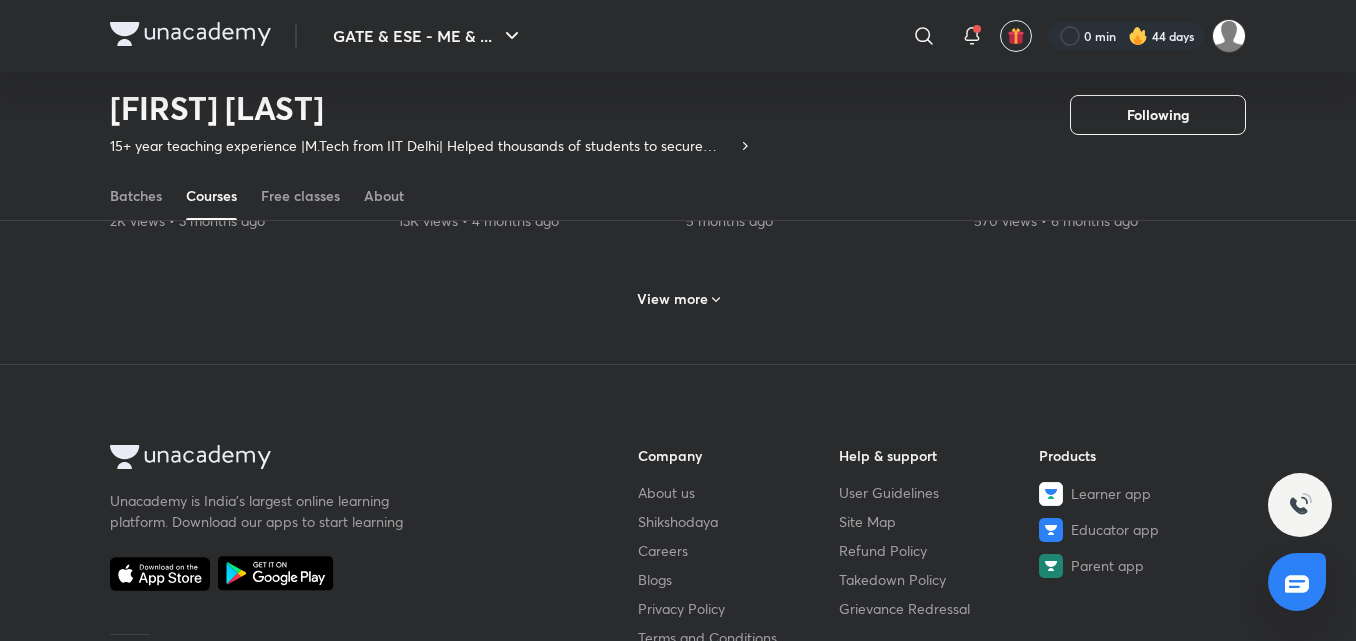 scroll, scrollTop: 1087, scrollLeft: 0, axis: vertical 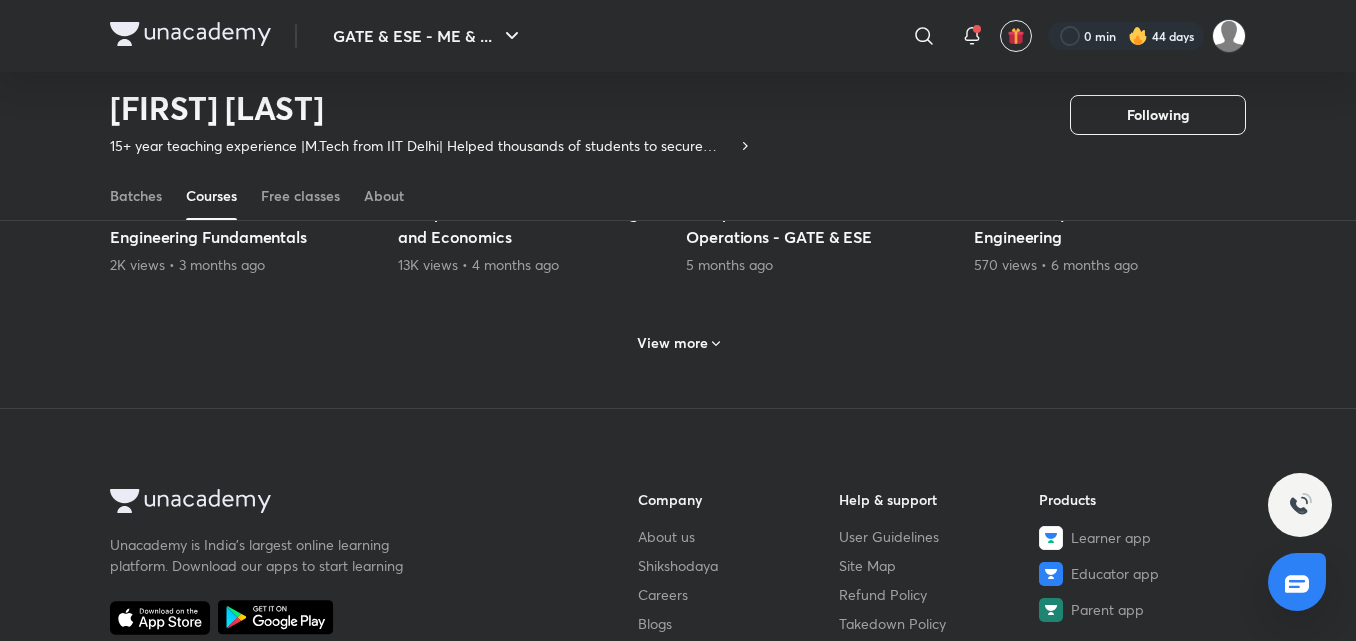 click on "Lesson   4 / 31 Hinglish Complete Course on Process Dynamics Tomorrow, 7:30 AM  Lesson   15 / 26 Hinglish Chemical technology ,Mechanical Operation & Plant Design and Economics Starts on Aug 9  Lesson   26 / 33 Hinglish Complete Course on Distillation| Mass Transfer Part II Tomorrow, 9:35 AM  Lesson   94 / 95 Hinglish Rank Improvement Series| Revision Series| PYQ Series| Chem Engg Starts on Dec 13   58   lessons Hinglish Complete Course On Chemical Technology For GATE 2026 & 2027 1 month ago   38   lessons Hinglish Complete Course On Mass Transfer Operation Diffusion and Interphase MT 1 month ago   25   lessons Hinglish Complete course on Filtration, Fluidisation and Mixing 1 month ago   22   lessons Hinglish Plant Design and Economics Part 2 4K views  •  3 months ago   8   lessons Hinglish Introduction to Chemical Engineering Fundamentals 2K views  •  3 months ago   33   lessons Hinglish Complete Course on Plant Design and Economics 13K views  •  4 months ago   29   lessons Hinglish 5 months ago   4" at bounding box center [678, -140] 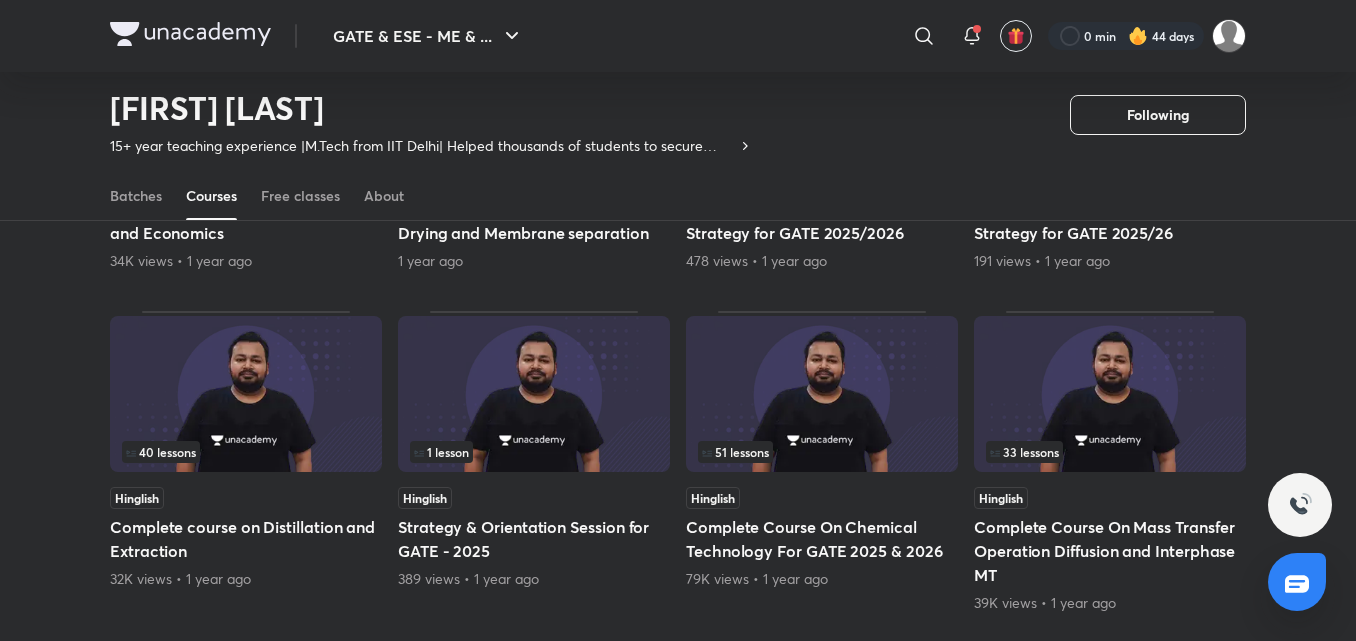 scroll, scrollTop: 1787, scrollLeft: 0, axis: vertical 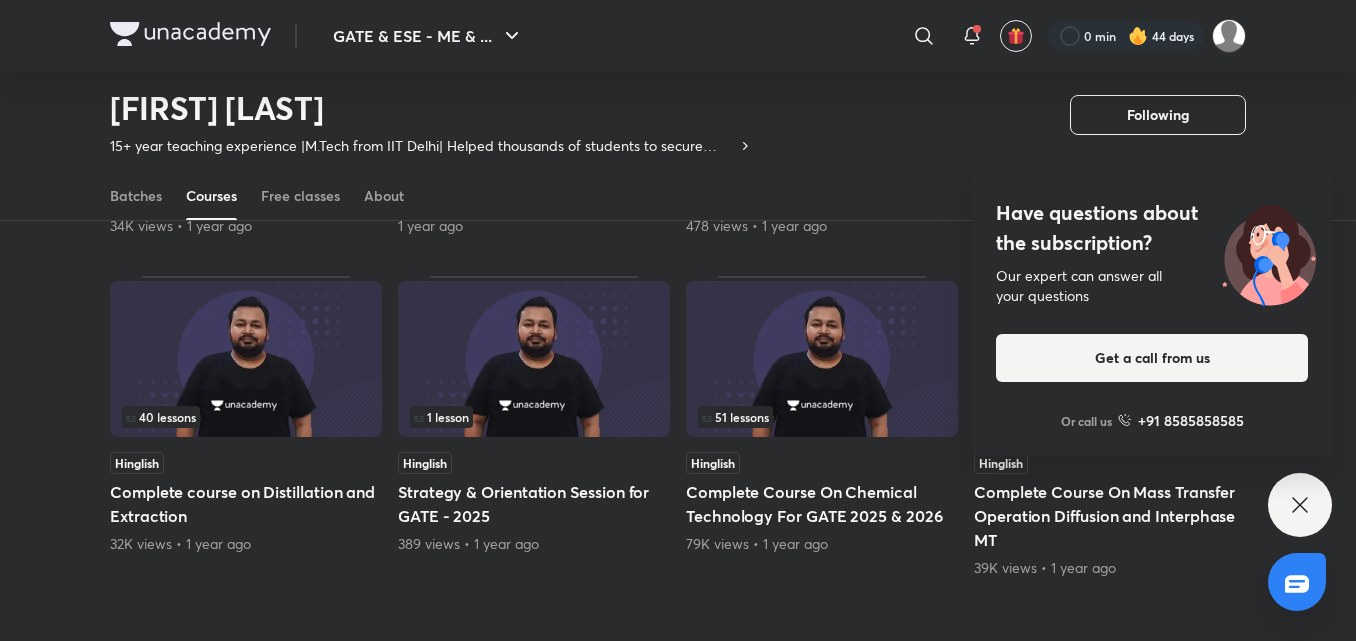 click 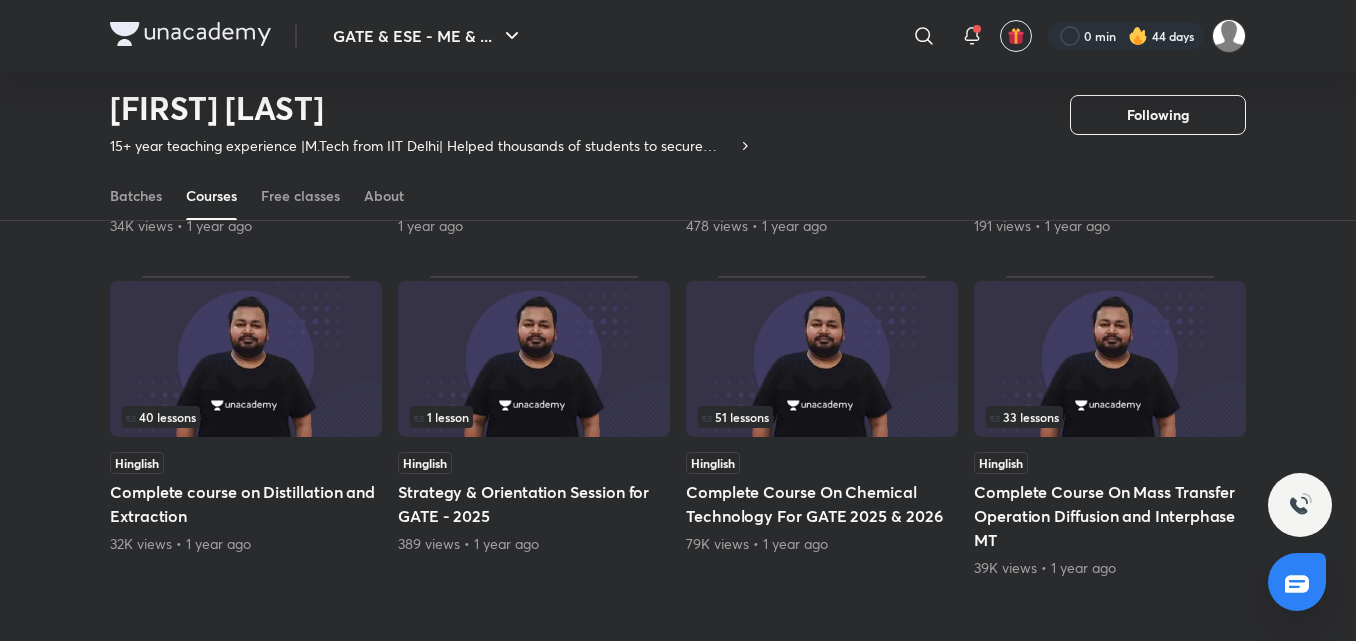click at bounding box center [246, 359] 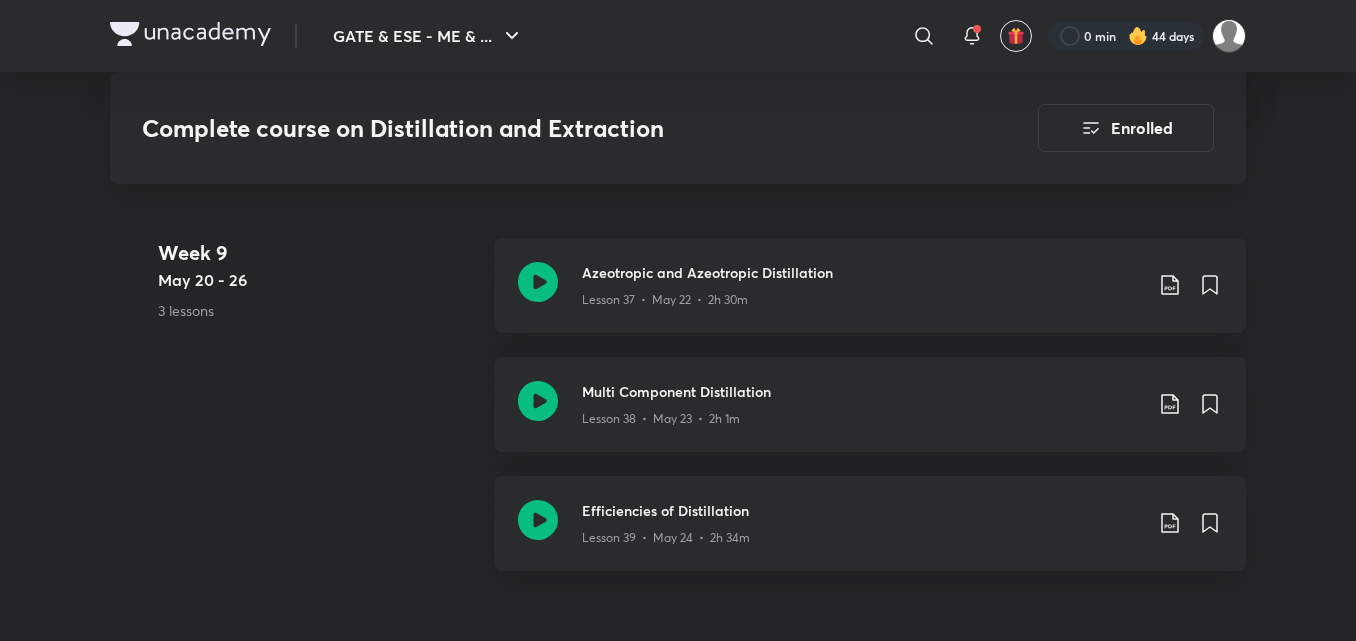 scroll, scrollTop: 6300, scrollLeft: 0, axis: vertical 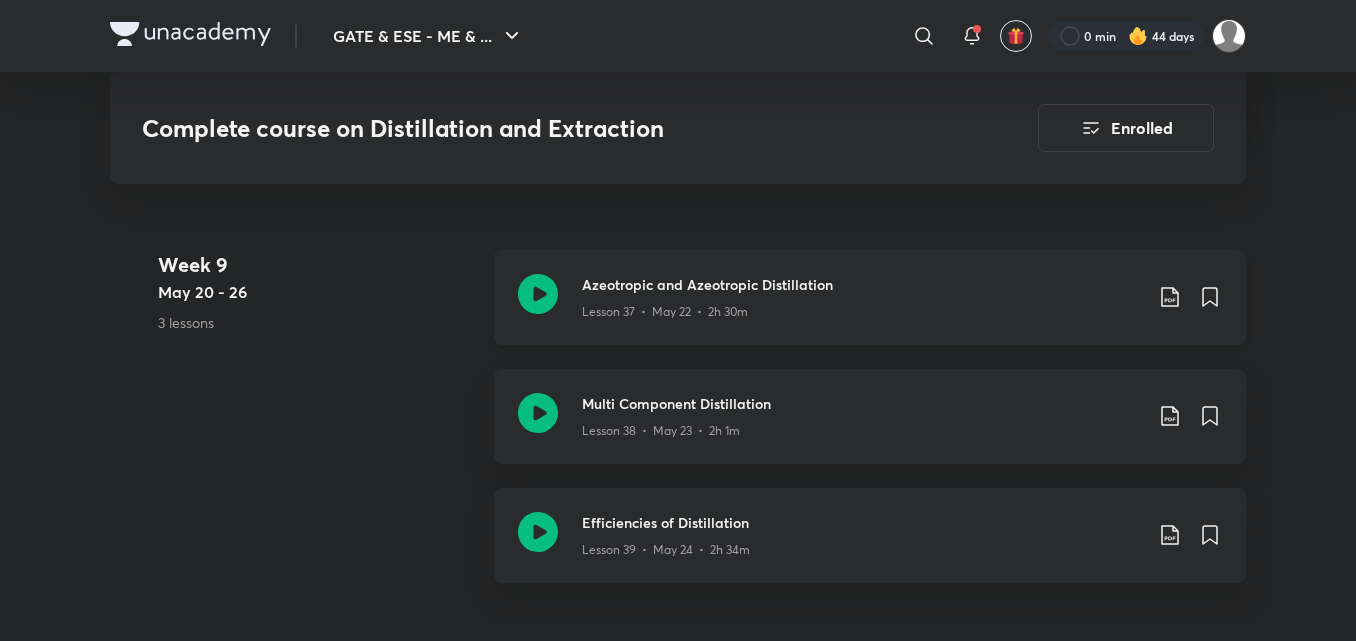 click on "Lesson 37  •  May 22  •  2h 30m" at bounding box center (862, -5069) 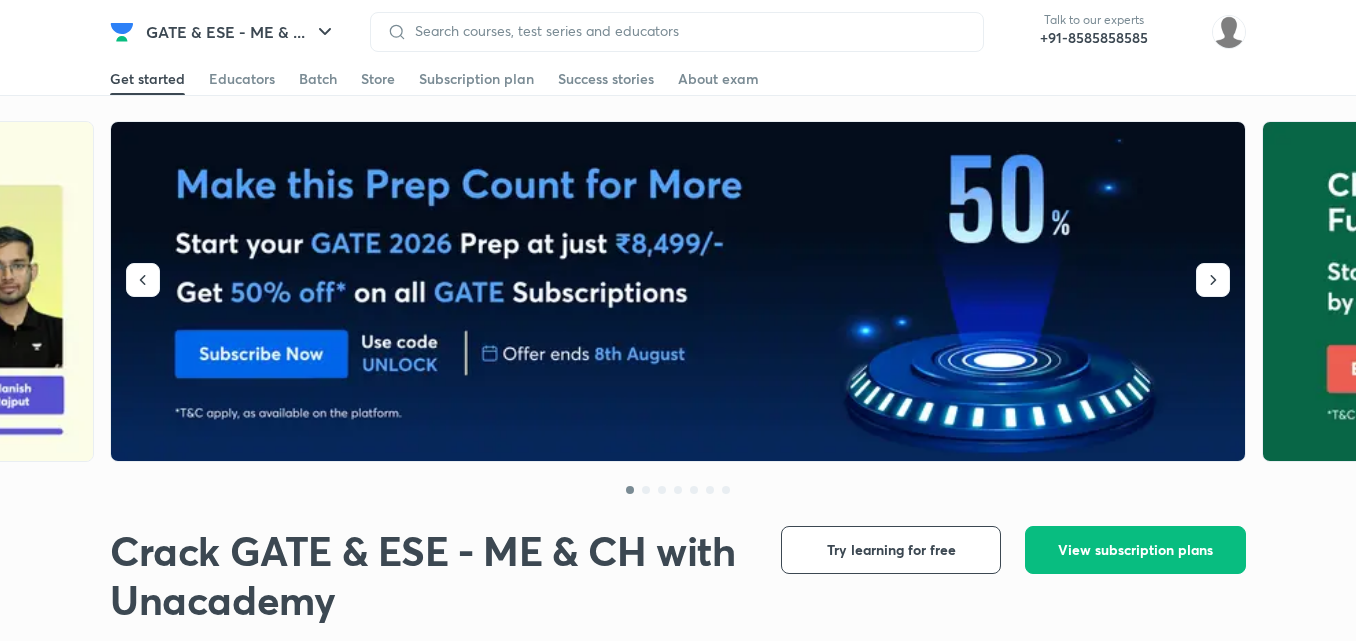 scroll, scrollTop: 0, scrollLeft: 0, axis: both 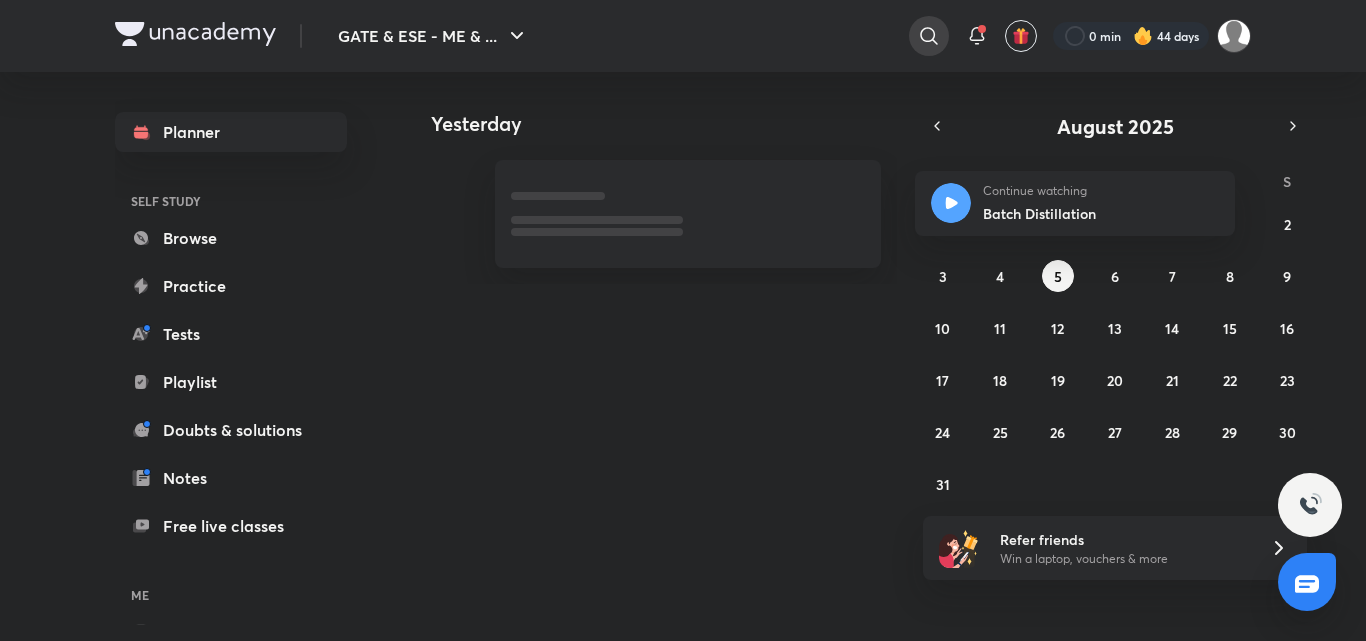 click 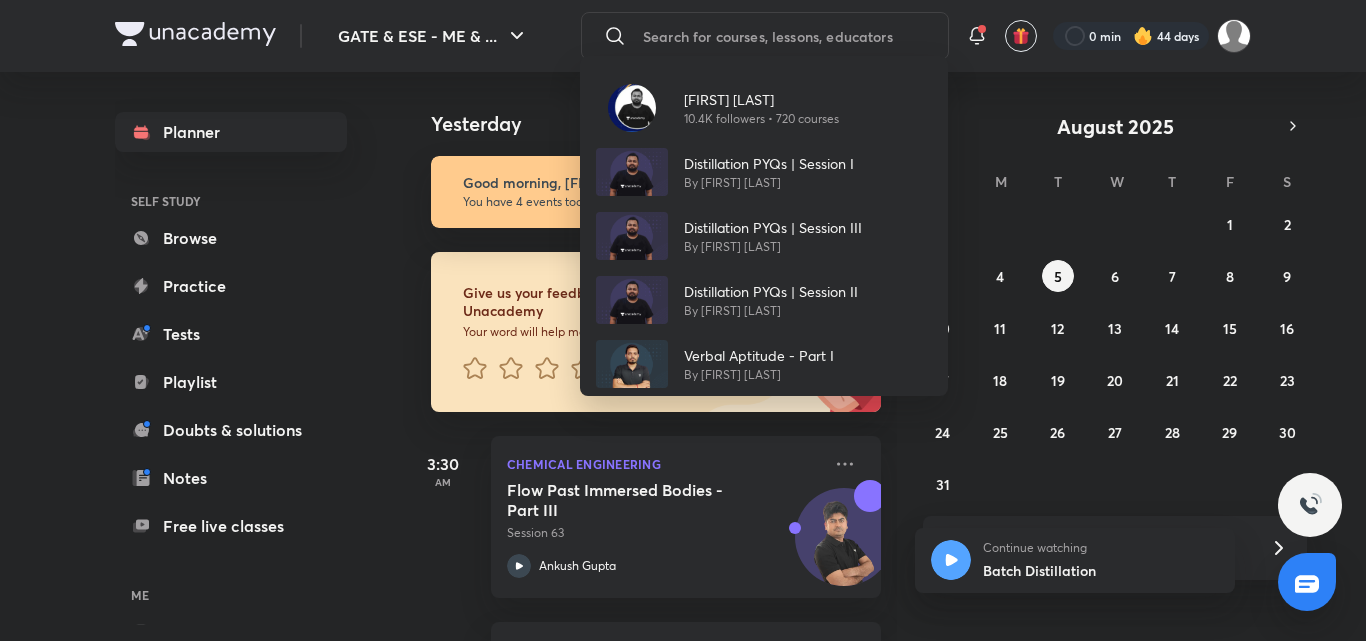 click on "[FIRST] [LAST]" at bounding box center (761, 99) 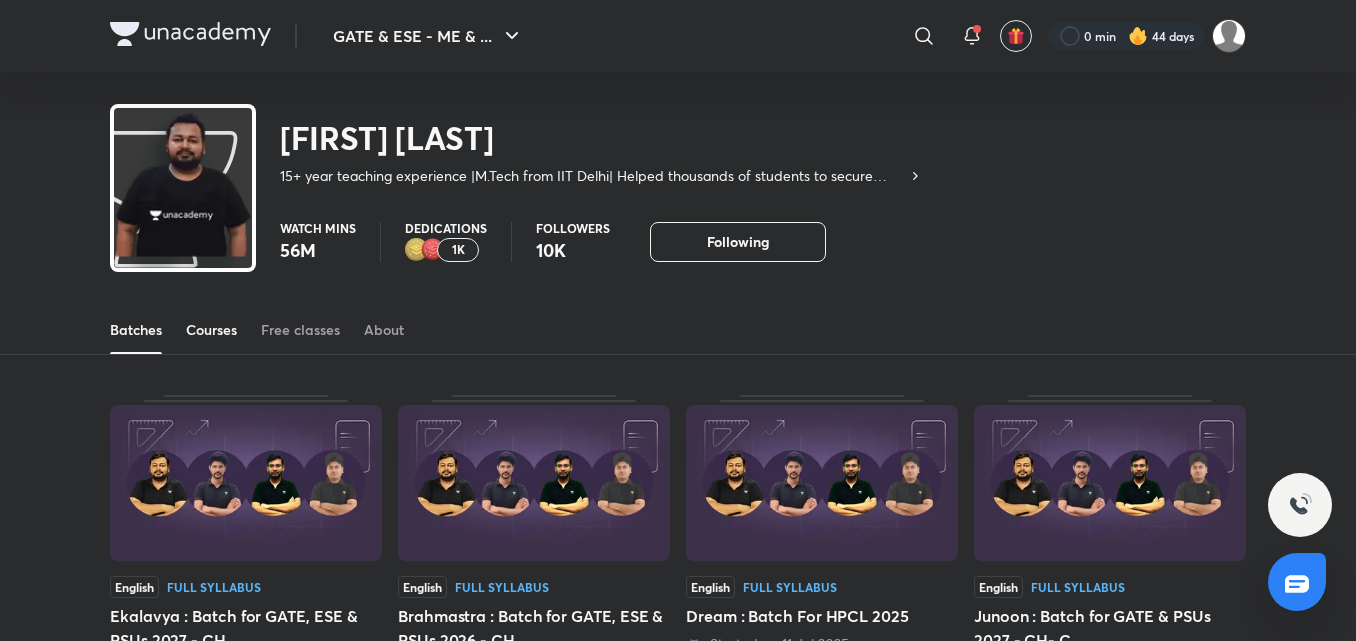 click on "Courses" at bounding box center [211, 330] 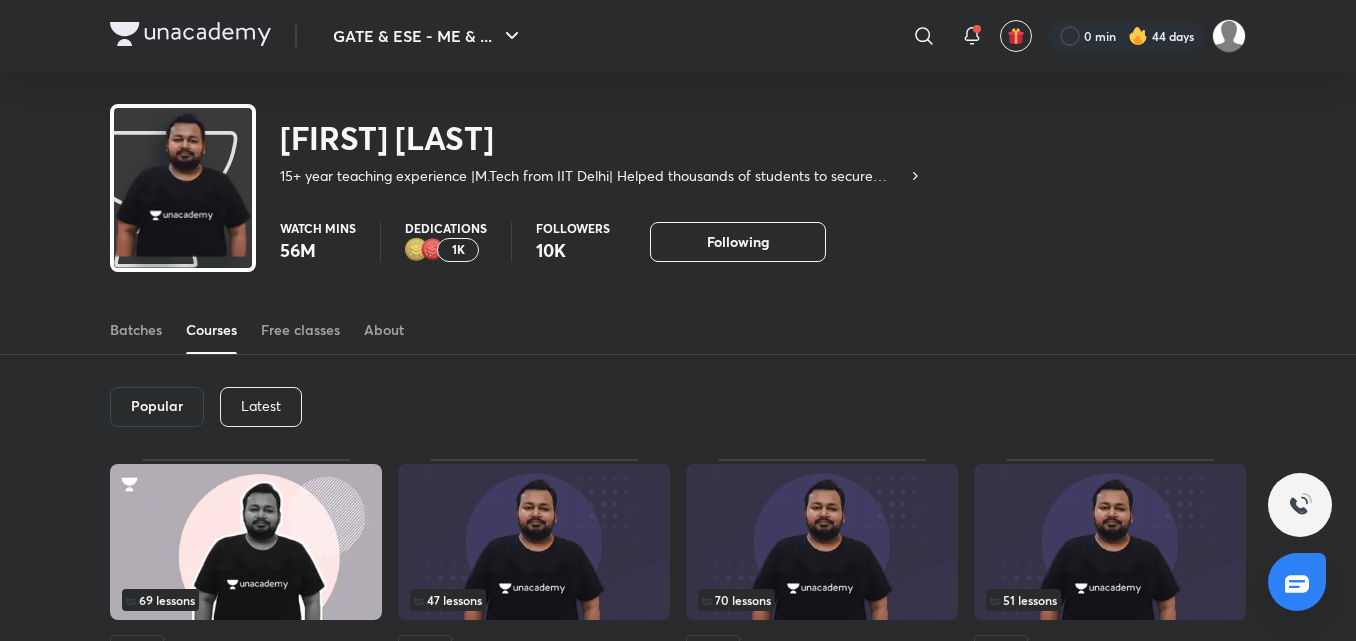 click on "Latest" at bounding box center [261, 407] 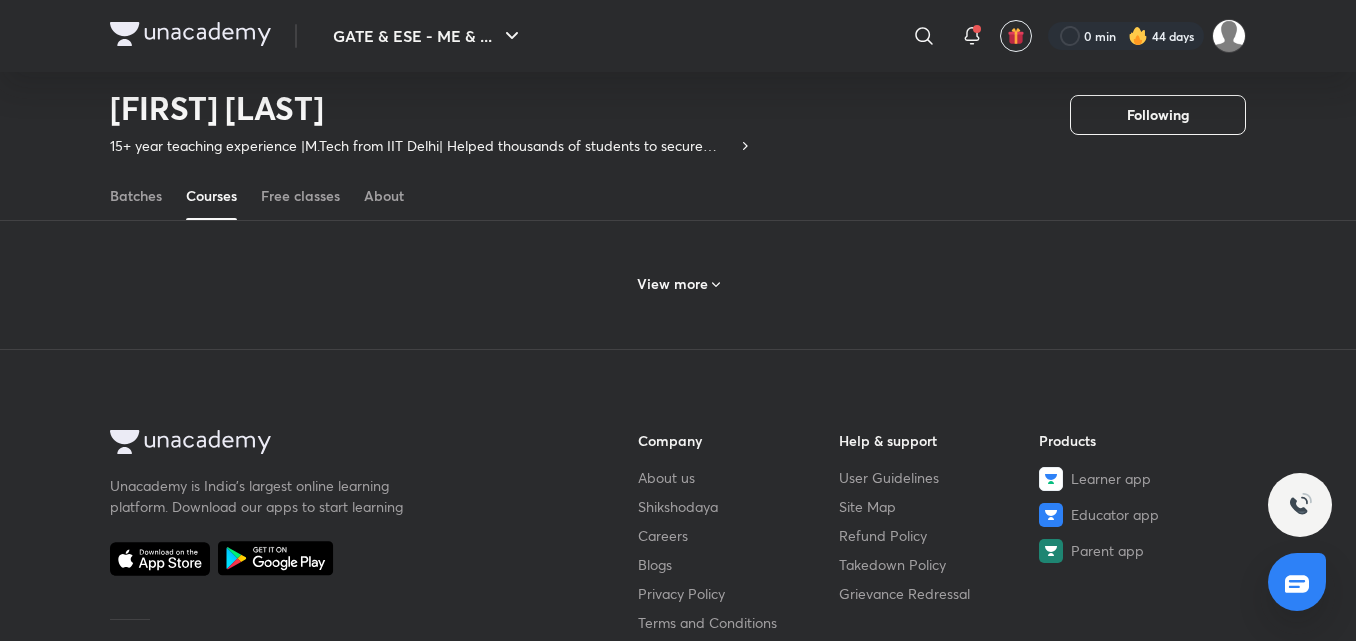 scroll, scrollTop: 1119, scrollLeft: 0, axis: vertical 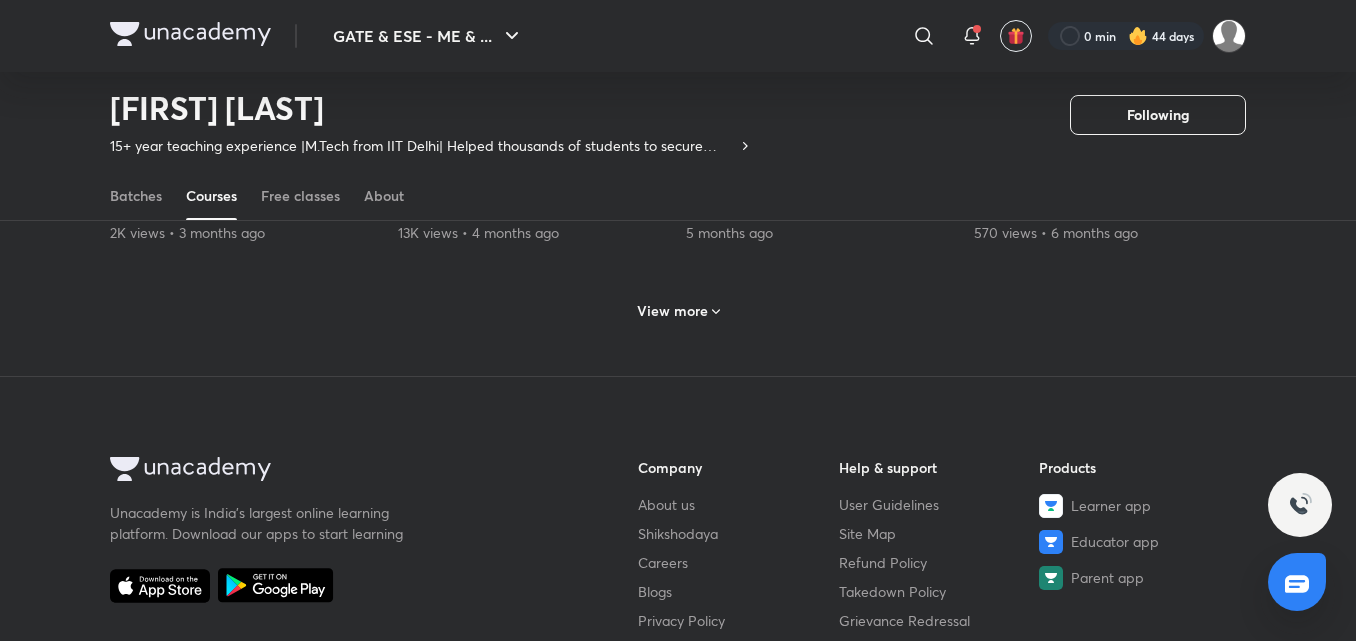 click 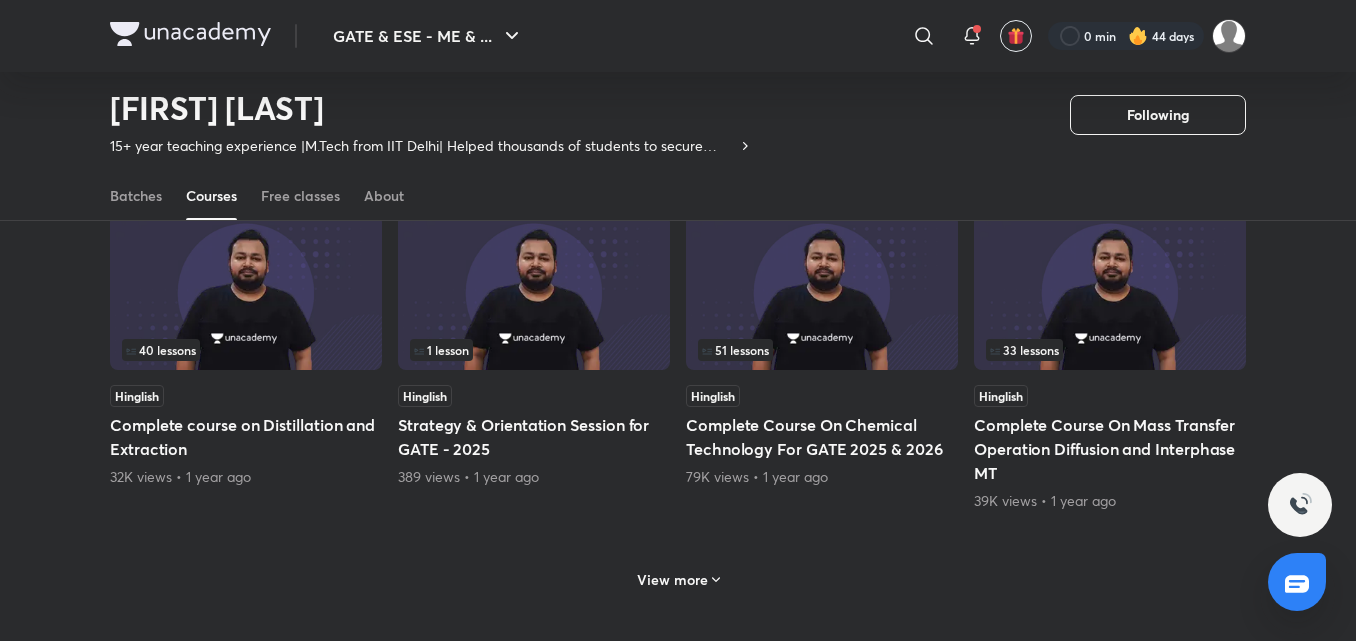 scroll, scrollTop: 1819, scrollLeft: 0, axis: vertical 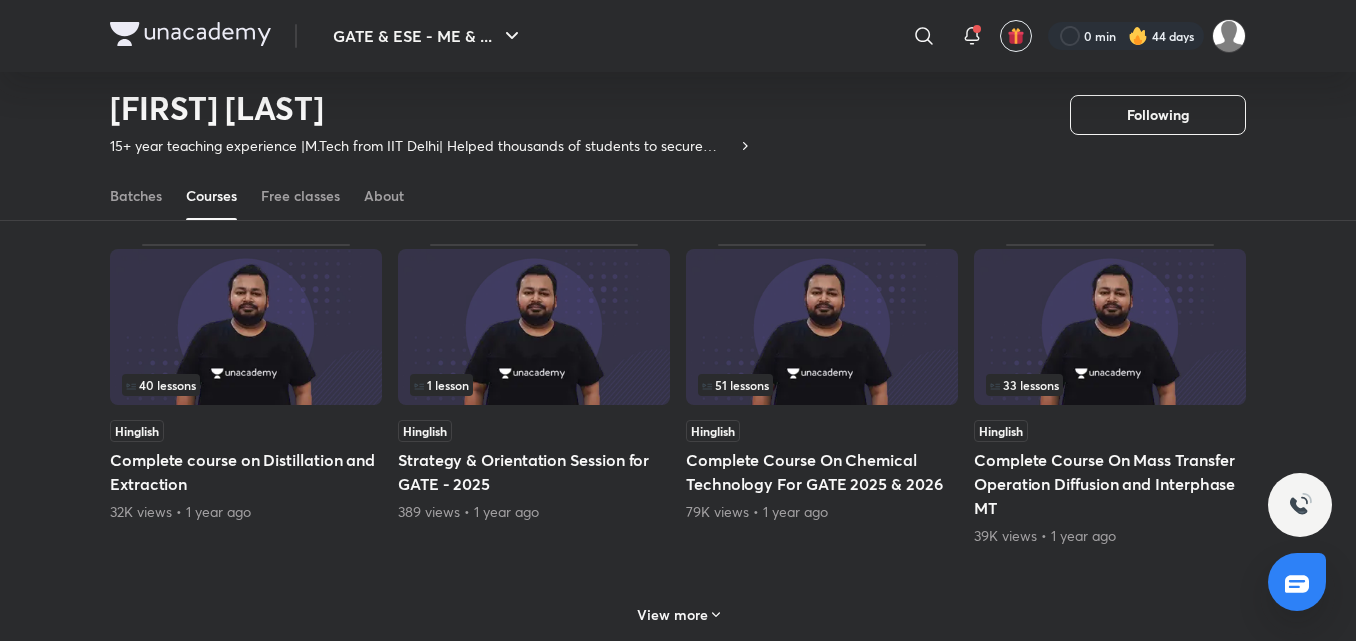 click at bounding box center (246, 327) 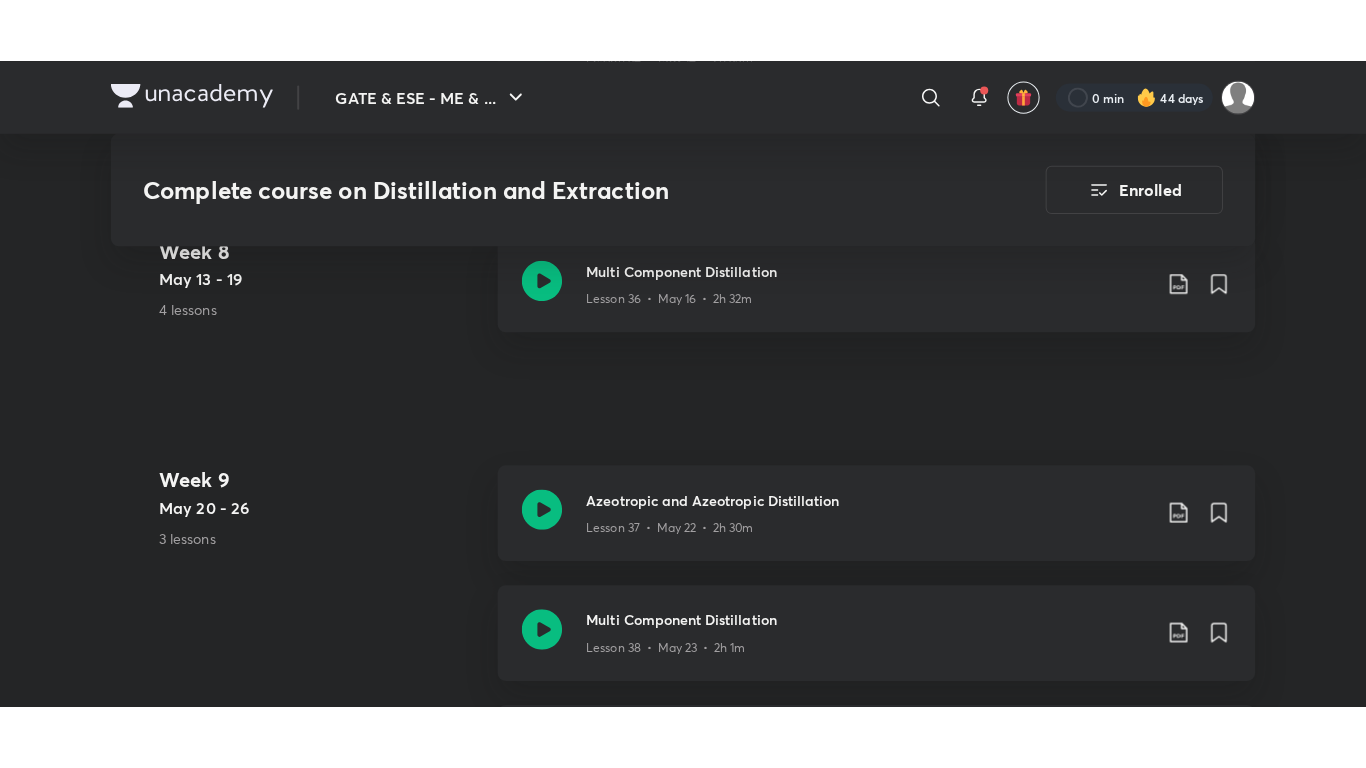 scroll, scrollTop: 6100, scrollLeft: 0, axis: vertical 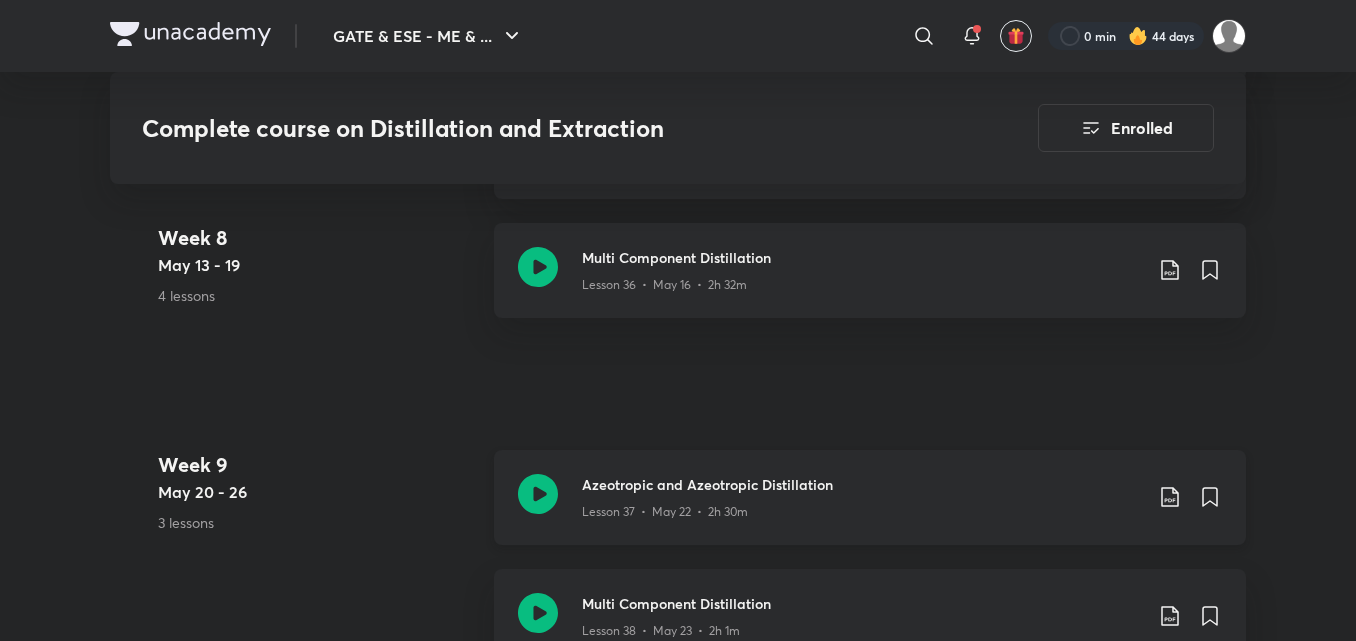click on "Azeotropic and Azeotropic Distillation" at bounding box center (862, -4893) 